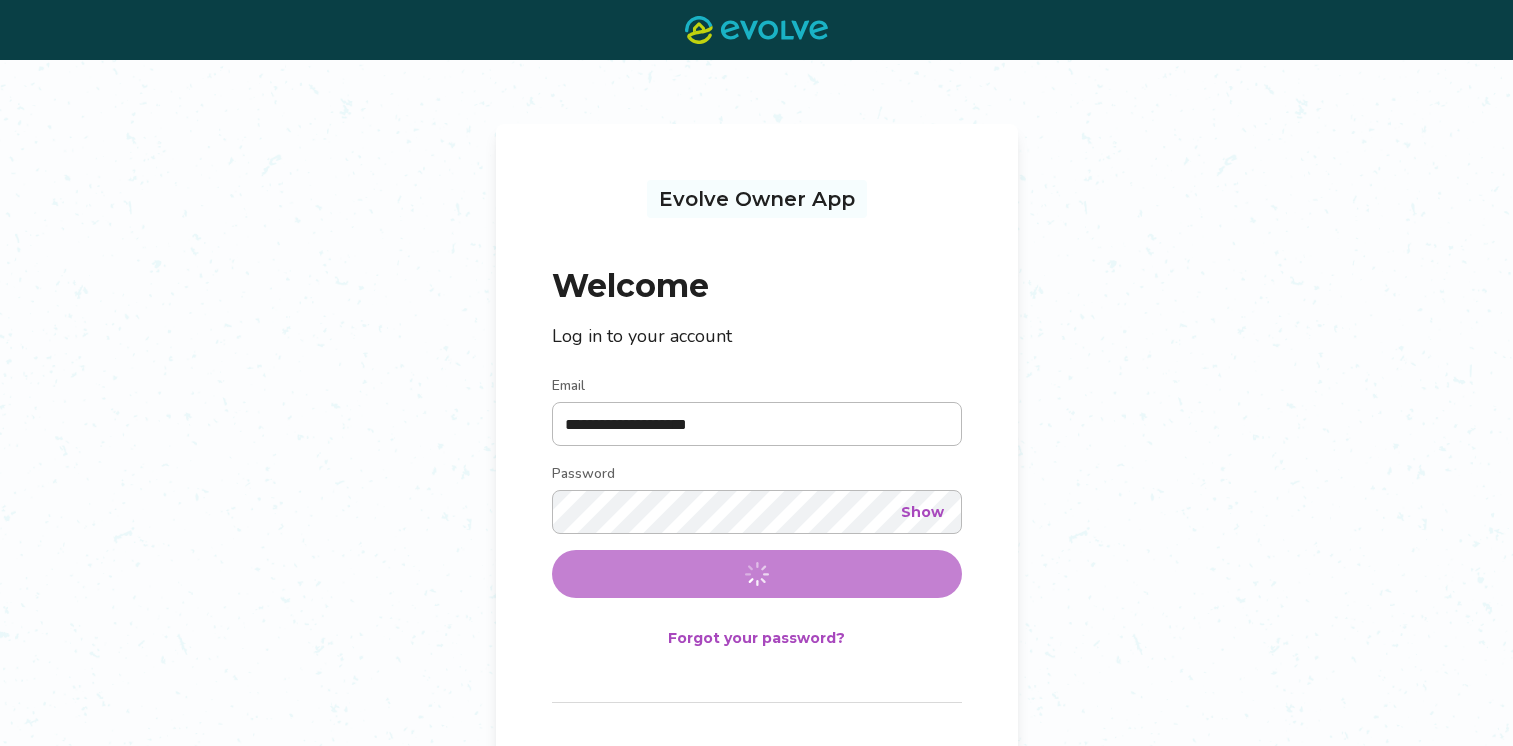 scroll, scrollTop: 0, scrollLeft: 0, axis: both 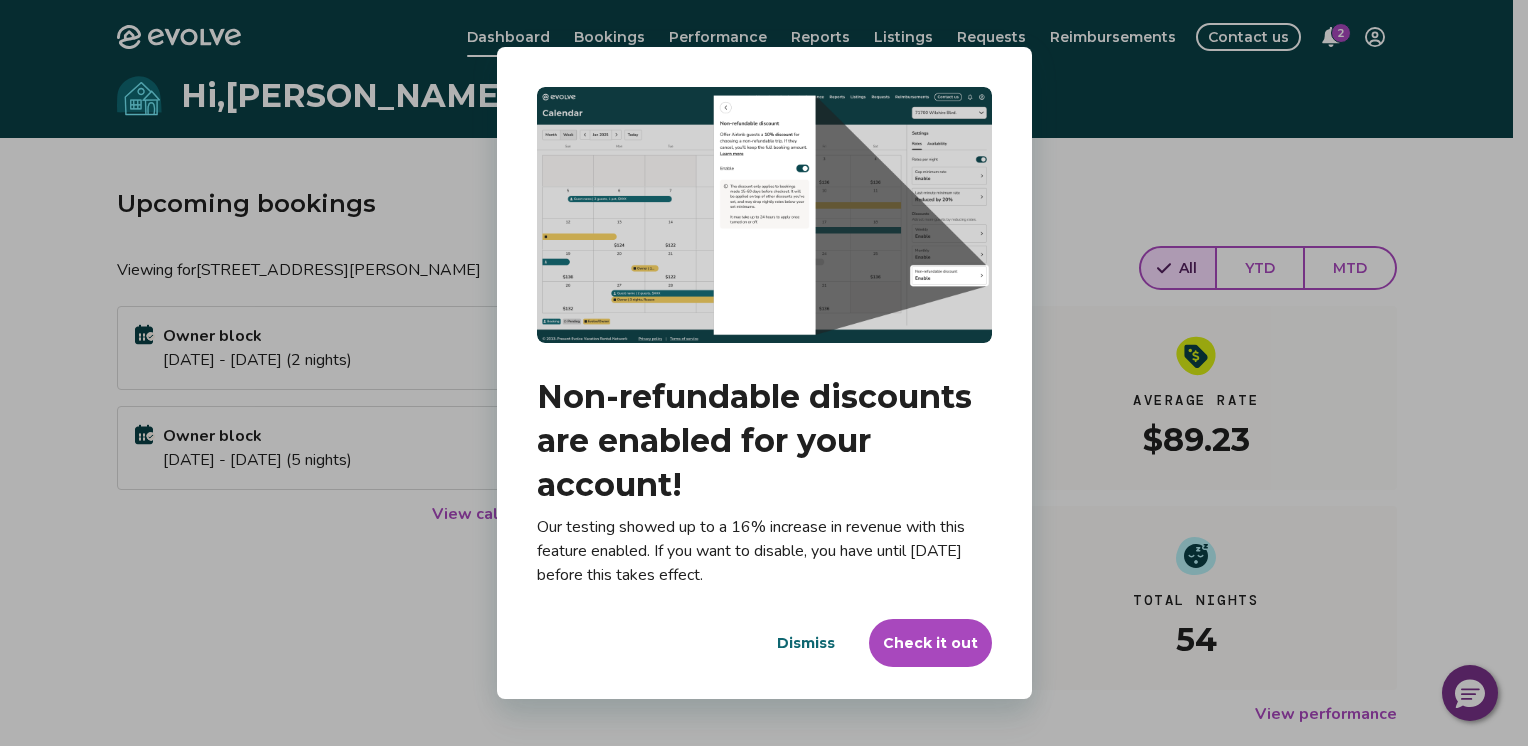 click on "Dismiss" at bounding box center [806, 643] 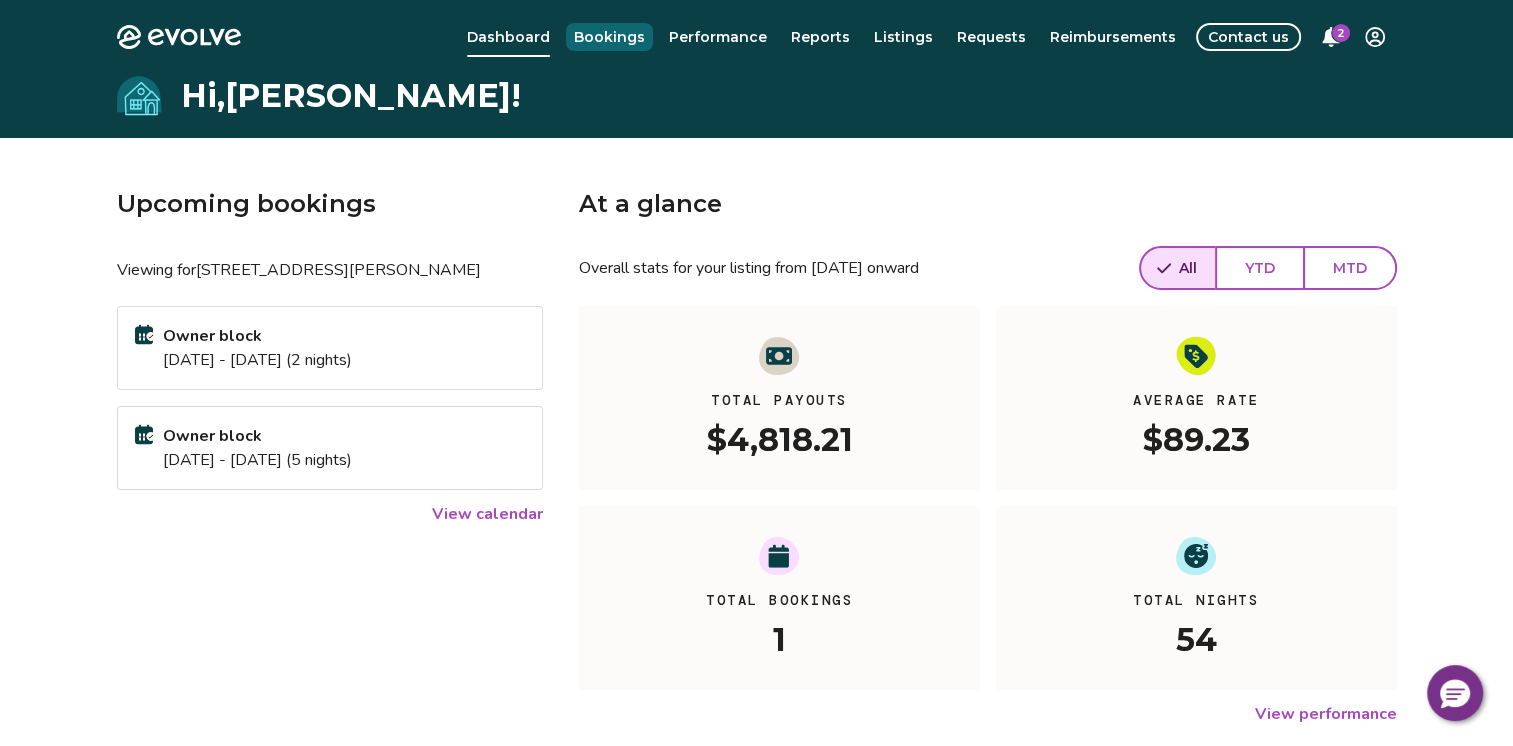 click on "Bookings" at bounding box center [609, 37] 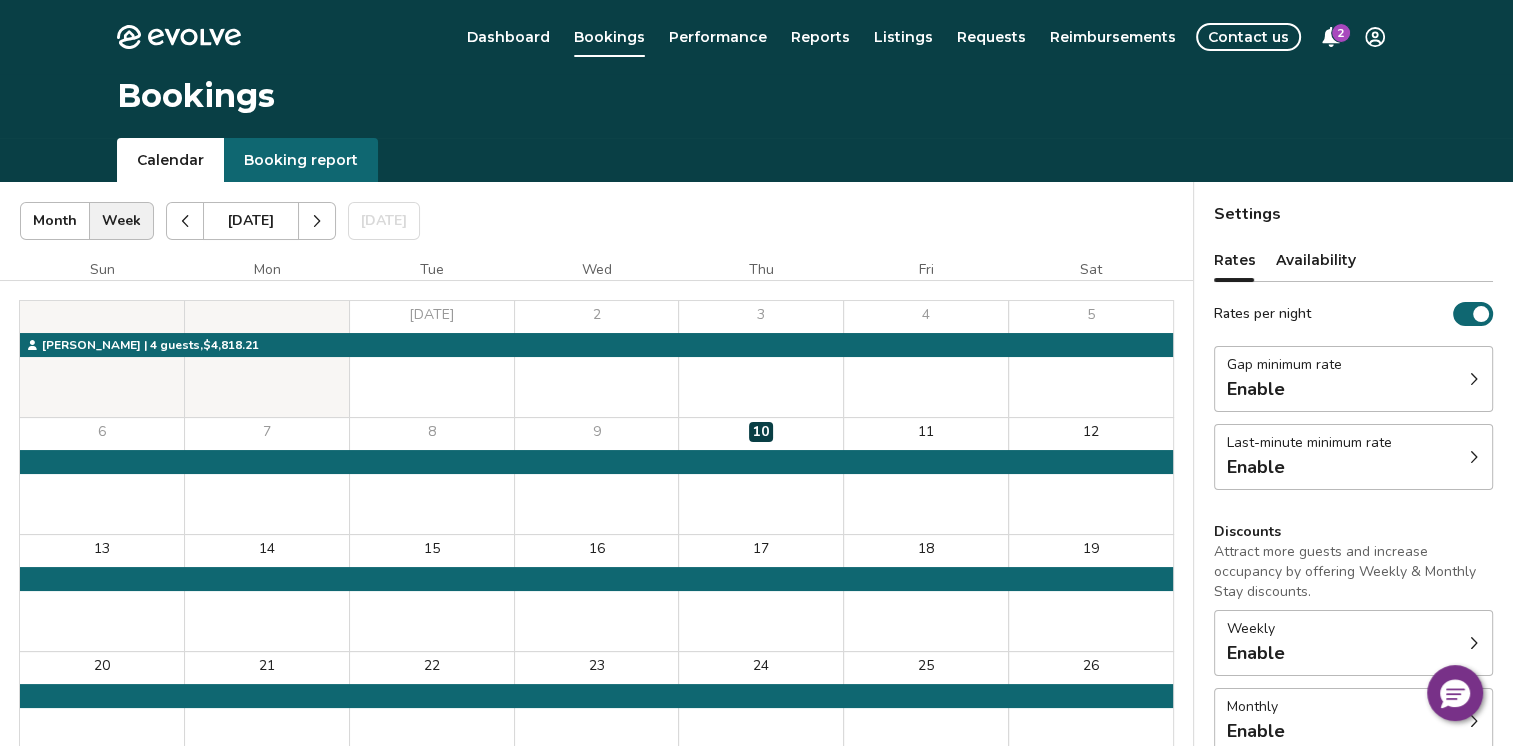 click 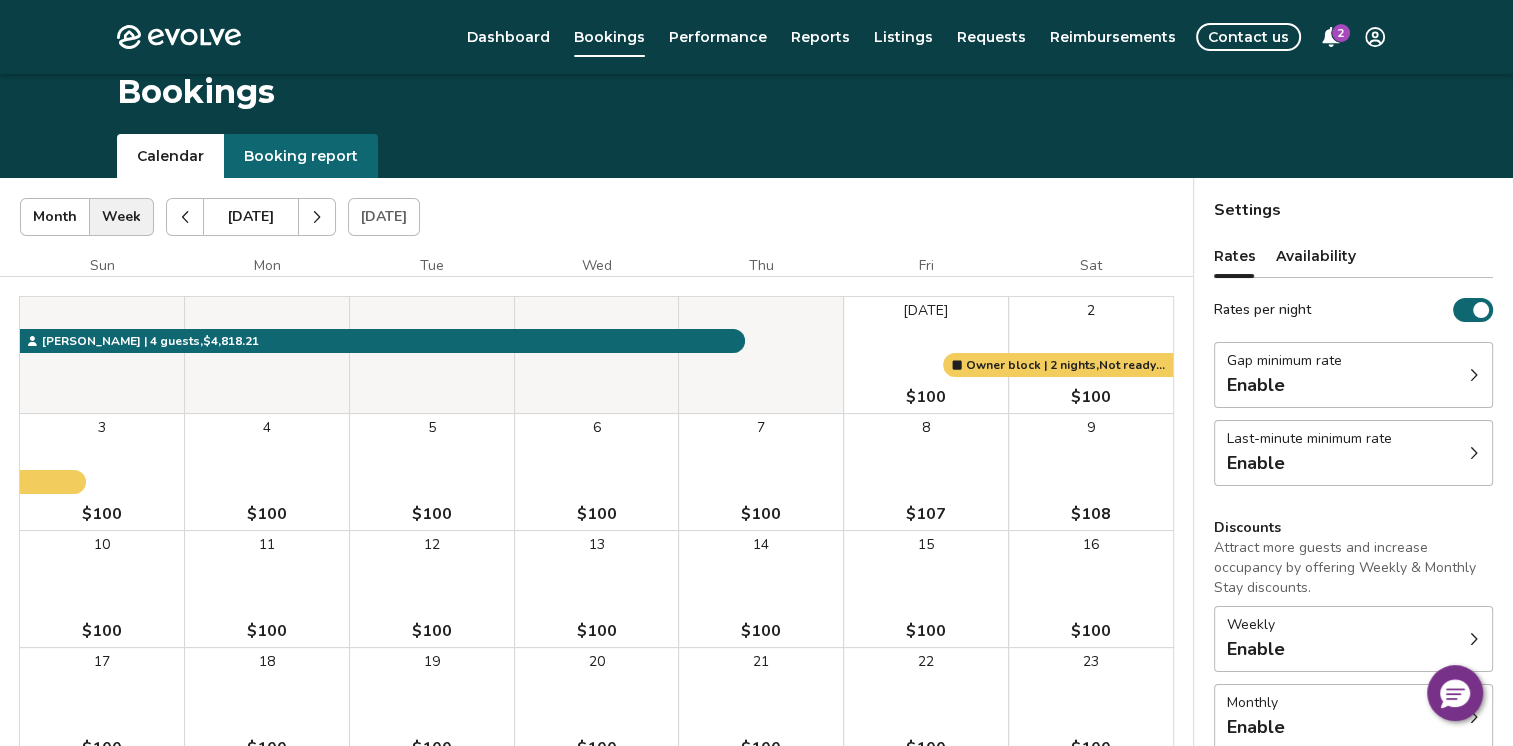 scroll, scrollTop: 0, scrollLeft: 0, axis: both 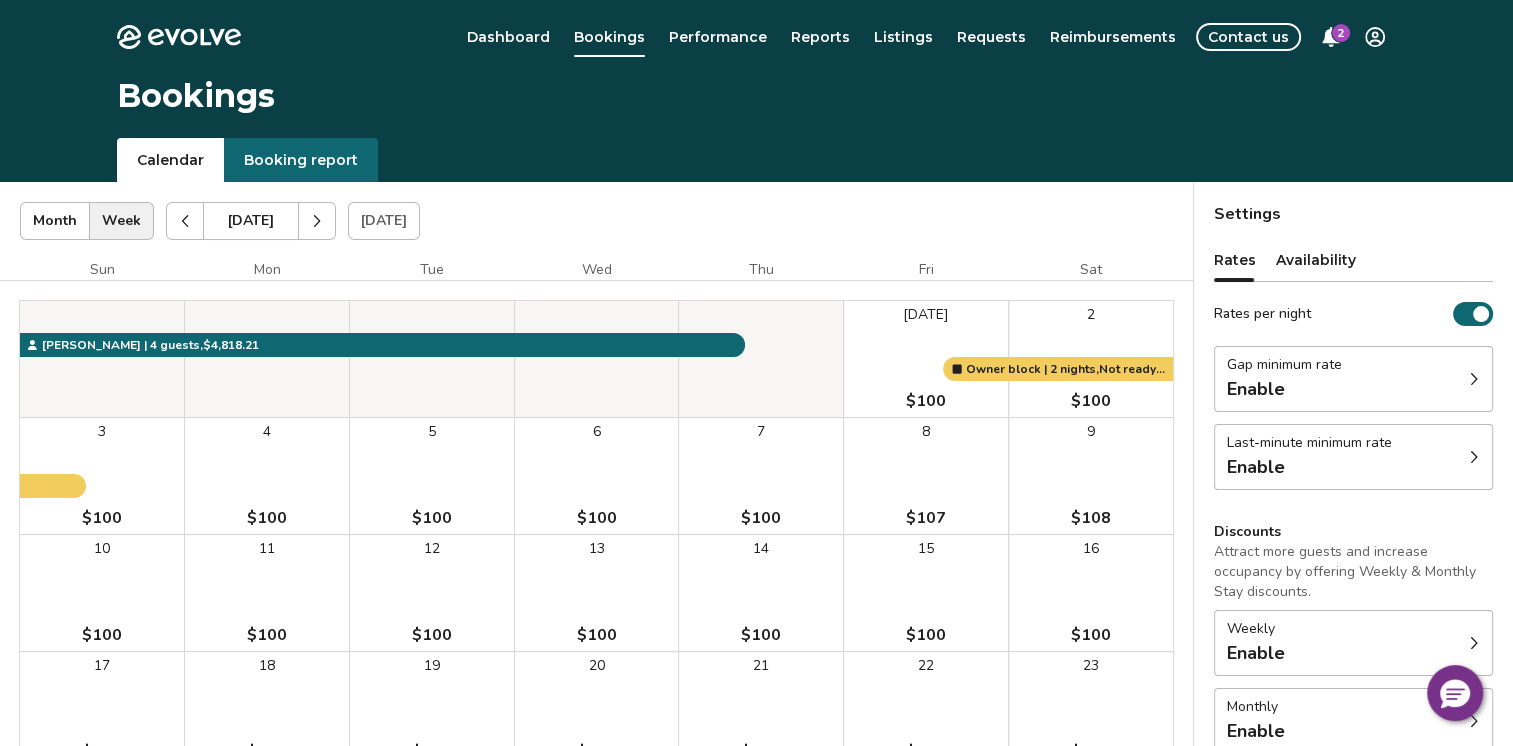 click 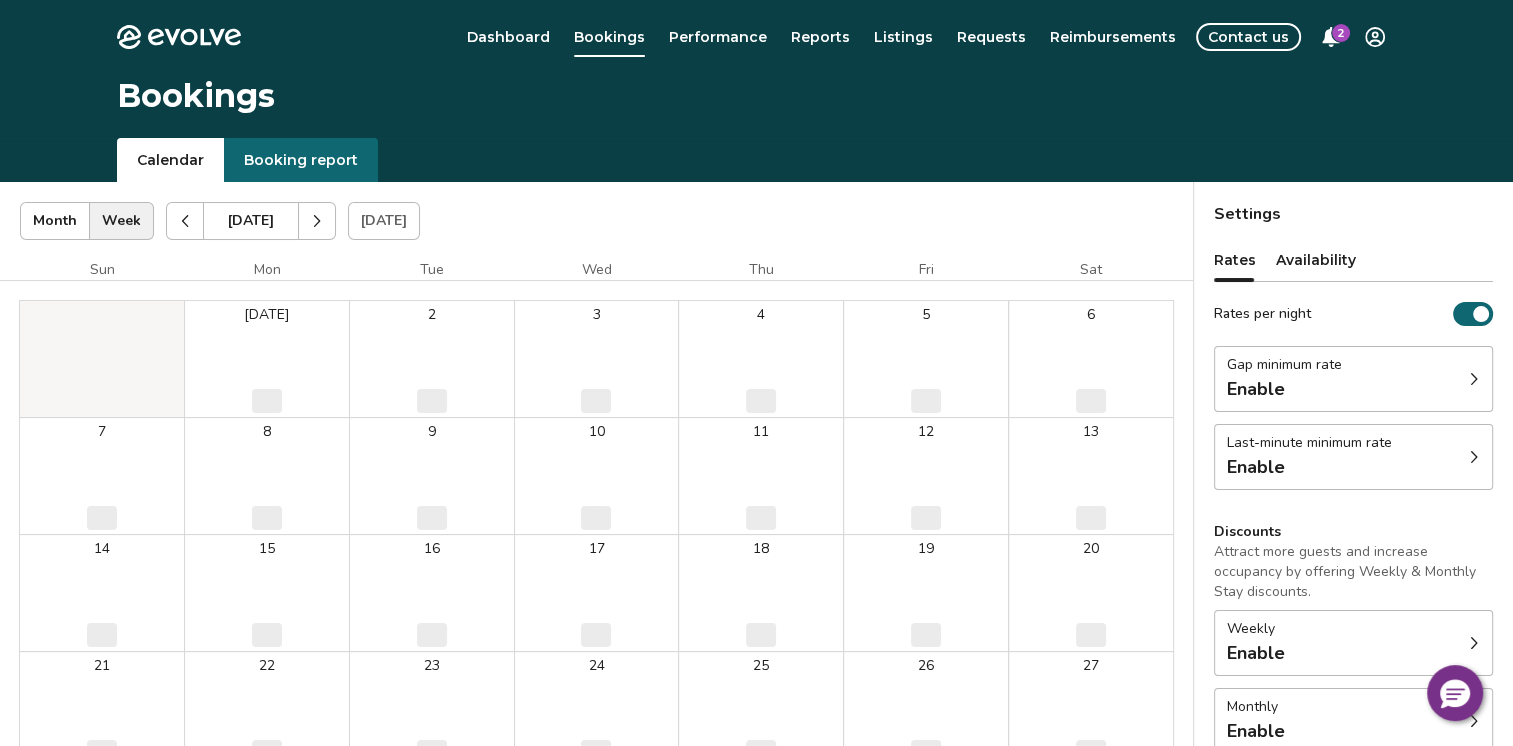 click 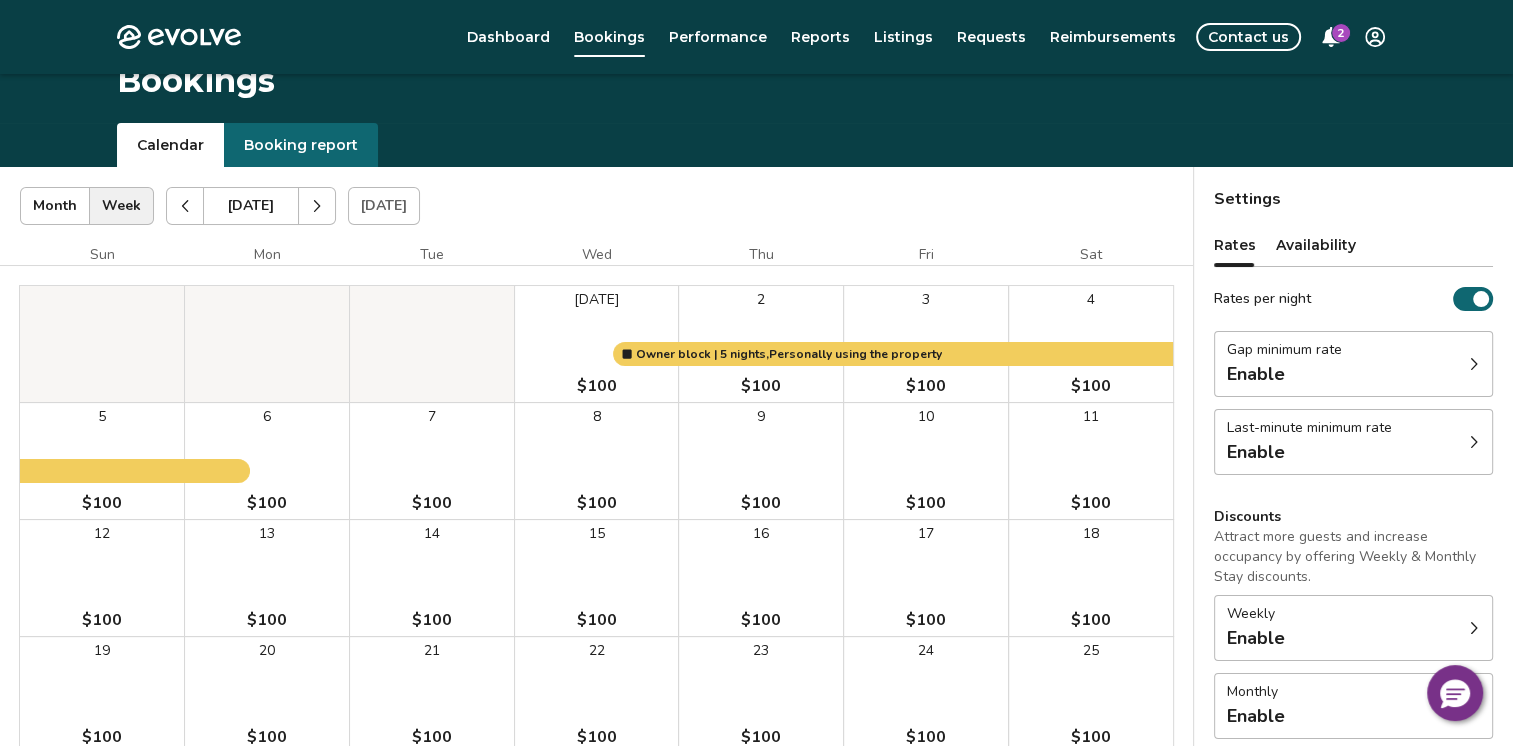 scroll, scrollTop: 0, scrollLeft: 0, axis: both 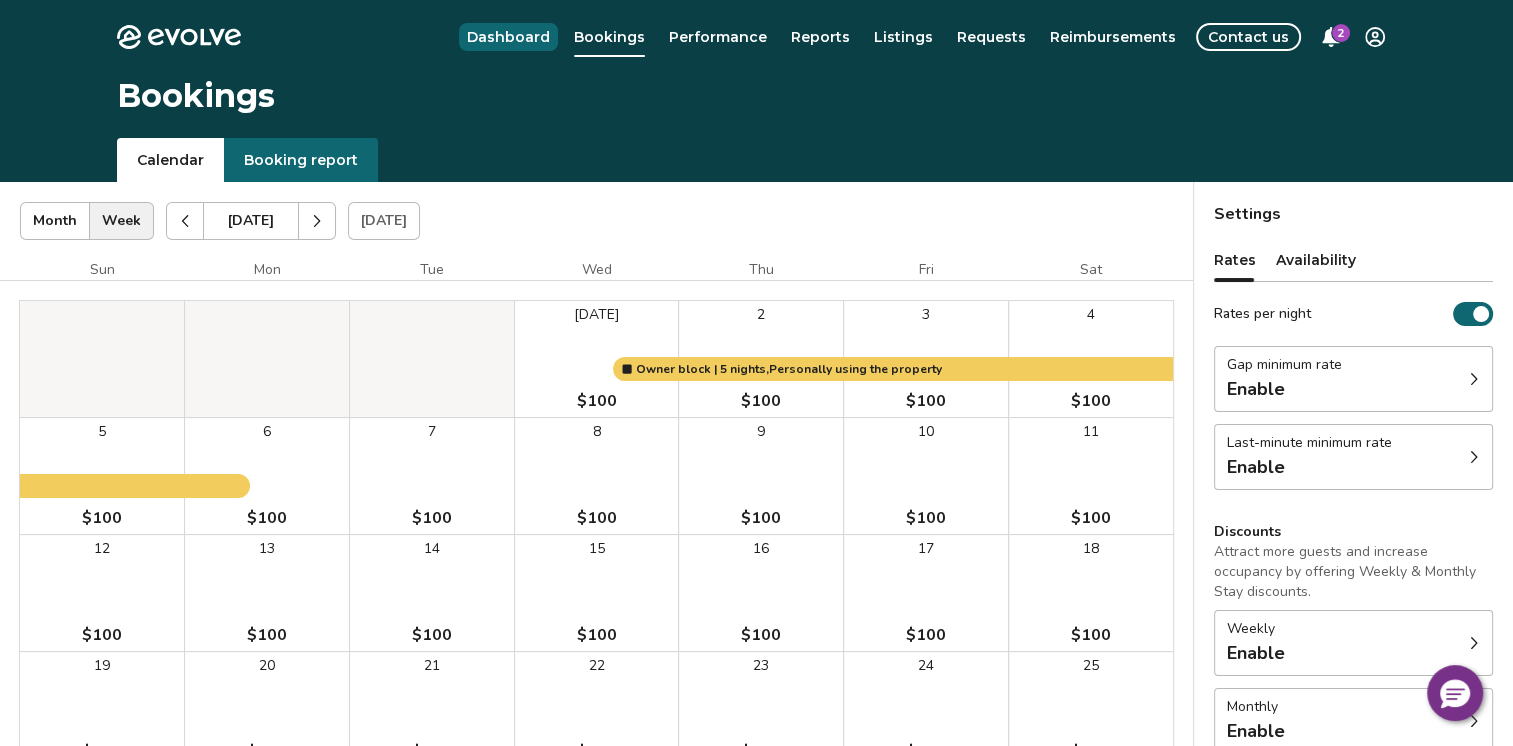 click on "Dashboard" at bounding box center (508, 37) 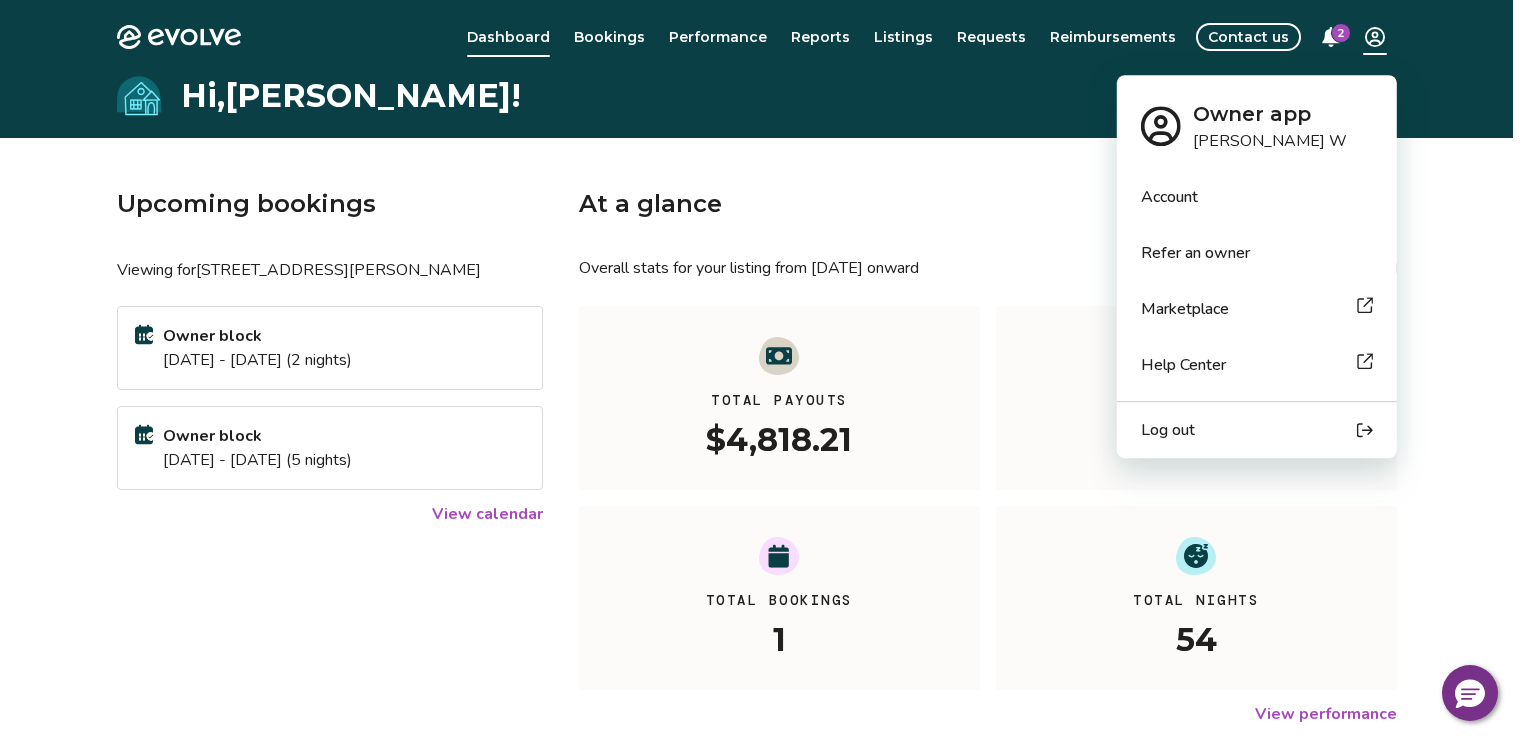 click on "Evolve Dashboard Bookings Performance Reports Listings Requests Reimbursements Contact us 2 Hi,  Thomas ! Upcoming bookings Viewing for  17 Henderson Dr Owner block Aug 01 - 03, 2025 (2 nights) Owner block Oct 01 - 06, 2025 (5 nights) View calendar At a glance Overall stats for your listing from May 1, 2020 onward All YTD MTD Total Payouts $4,818.21 Average Rate $89.23 Total Bookings 1 Total Nights 54 View performance Looking for the booking site links to your listing?  You can find these under  the  Listings  overview © 2013-Present Evolve Vacation Rental Network Privacy Policy | Terms of Service
Owner app Thomas   W Account Refer an owner Marketplace Help Center Log out" at bounding box center [764, 517] 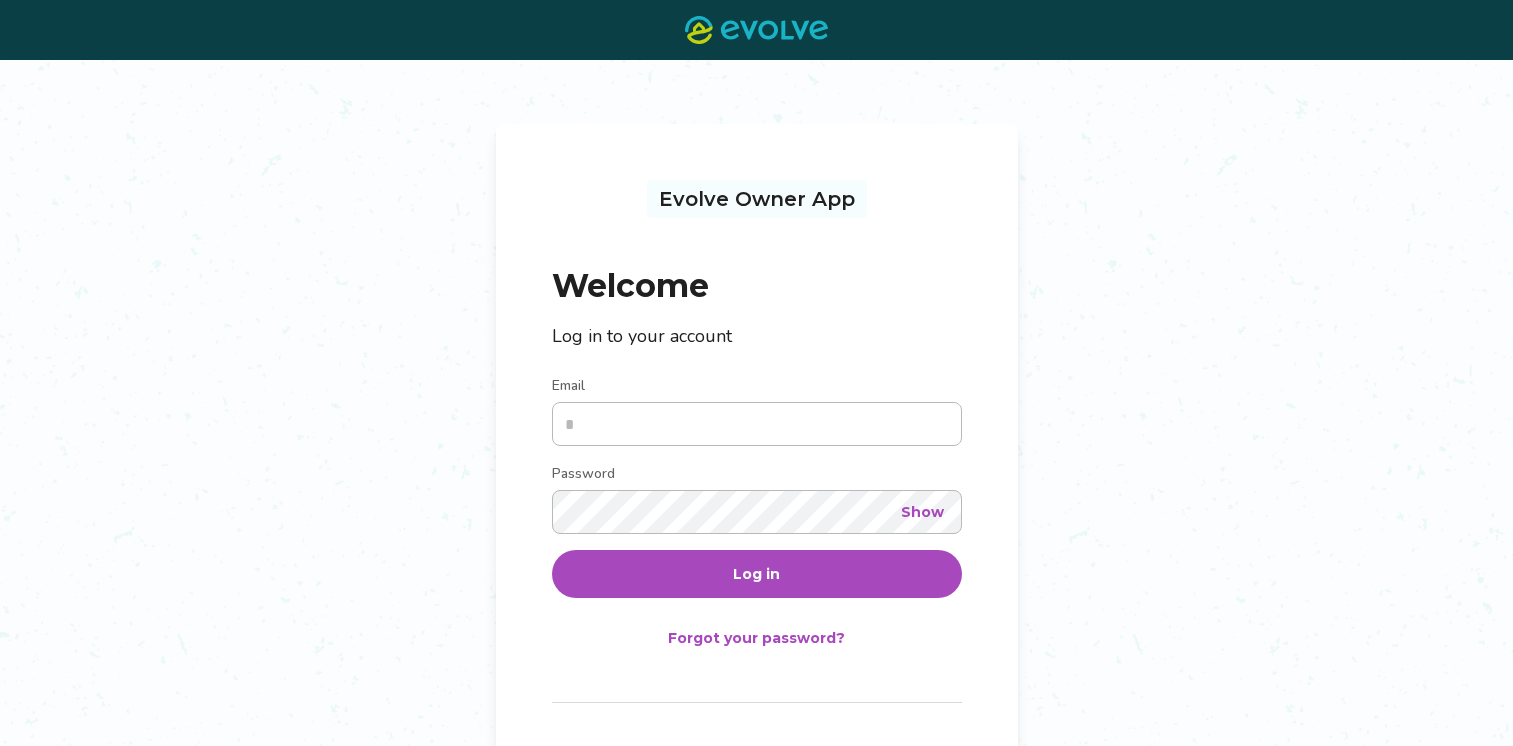 scroll, scrollTop: 0, scrollLeft: 0, axis: both 